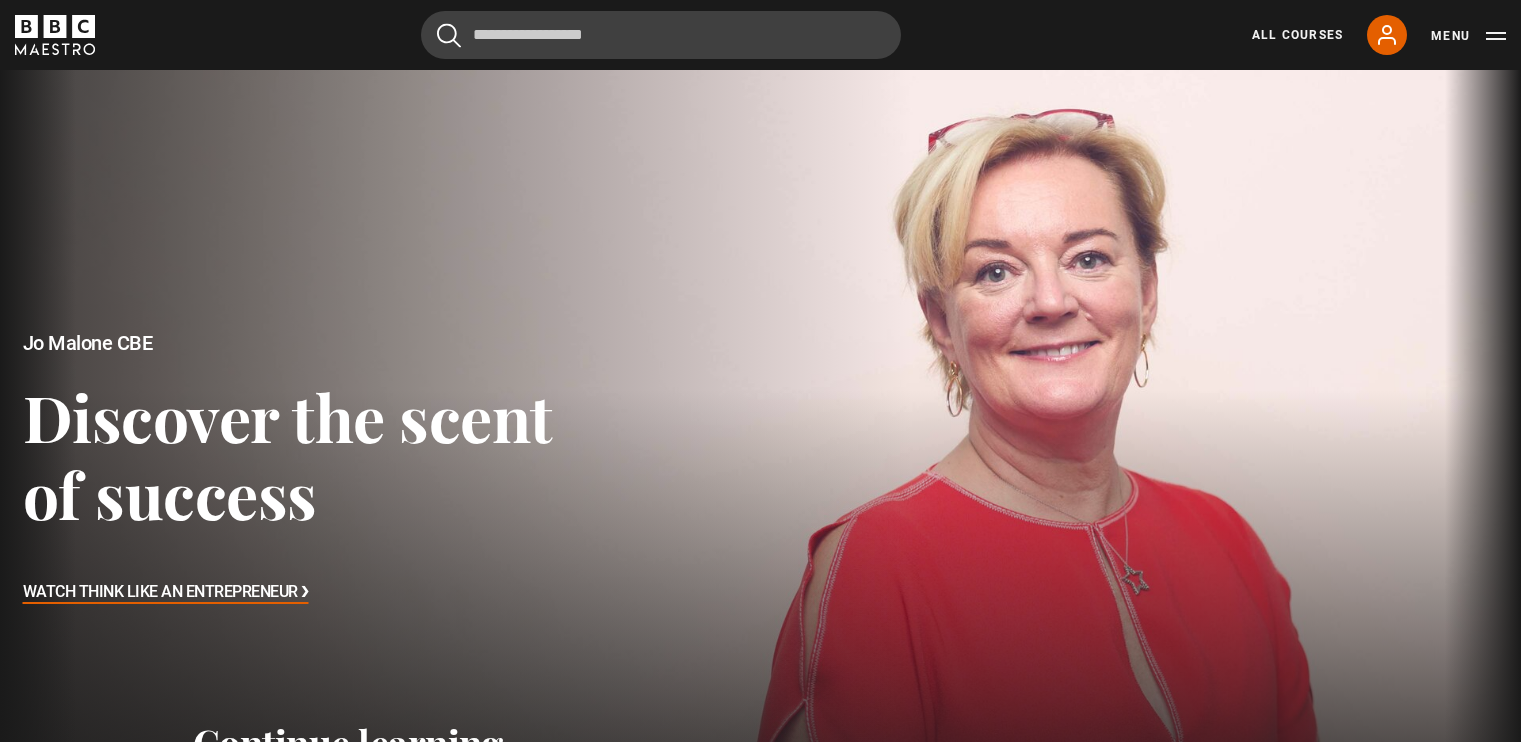 scroll, scrollTop: 0, scrollLeft: 0, axis: both 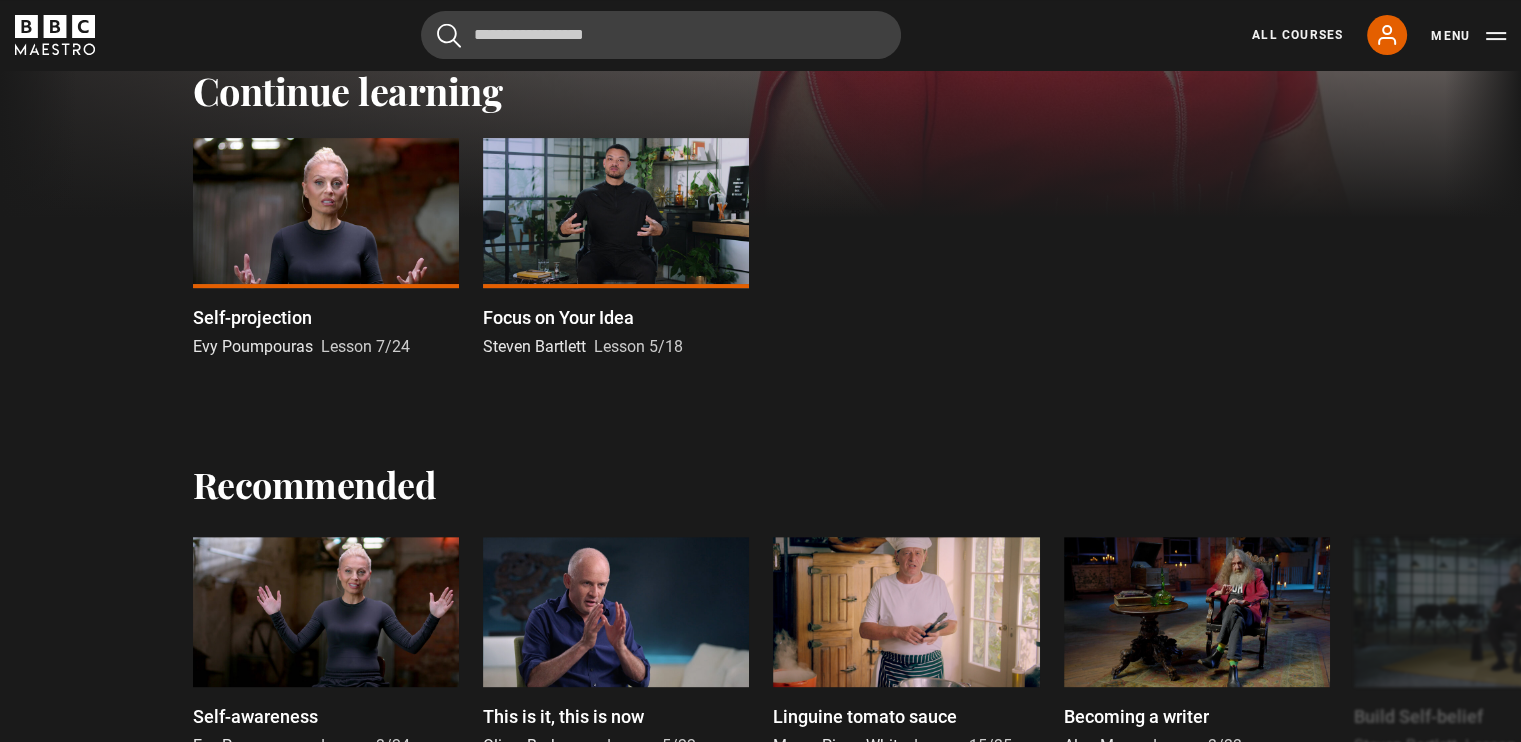 click at bounding box center [326, 213] 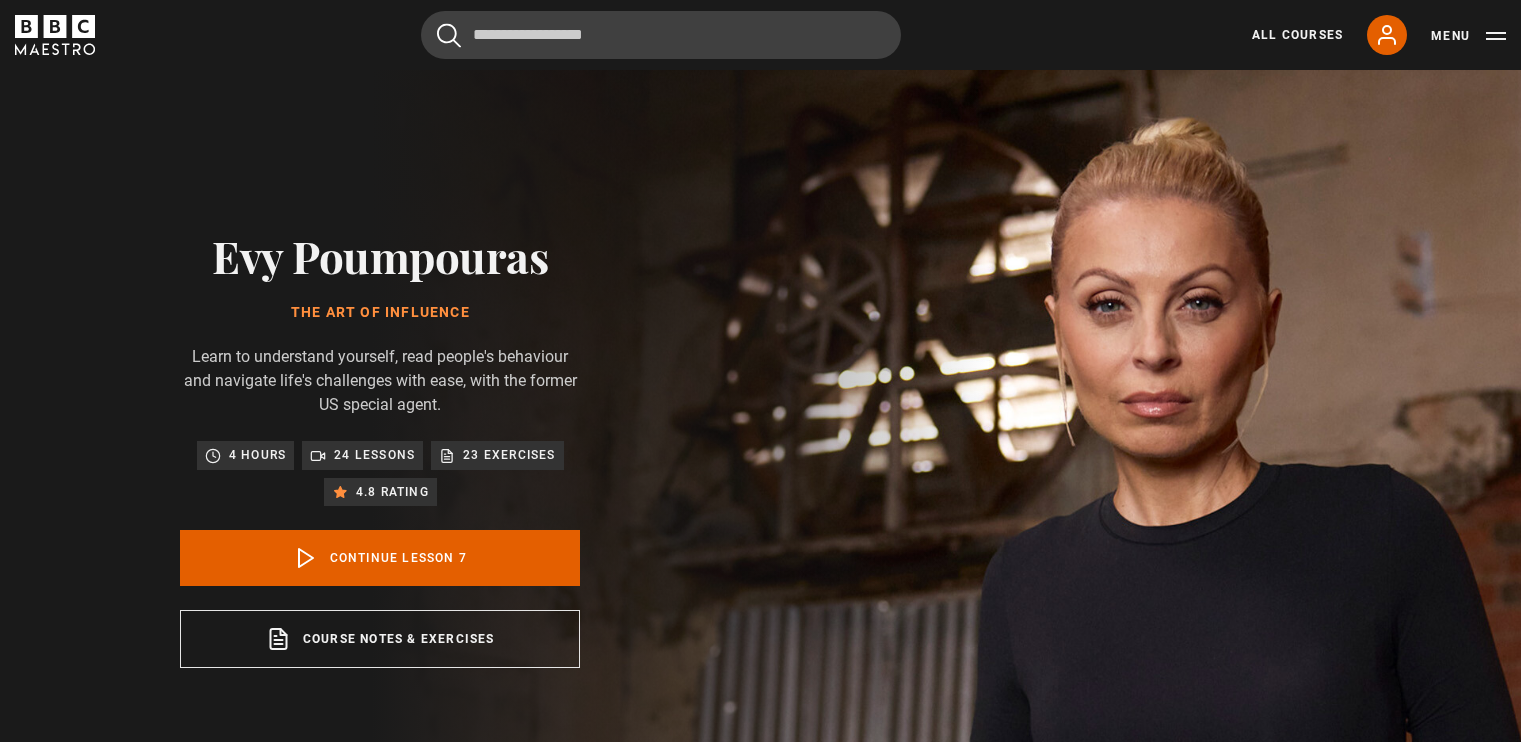 scroll, scrollTop: 828, scrollLeft: 0, axis: vertical 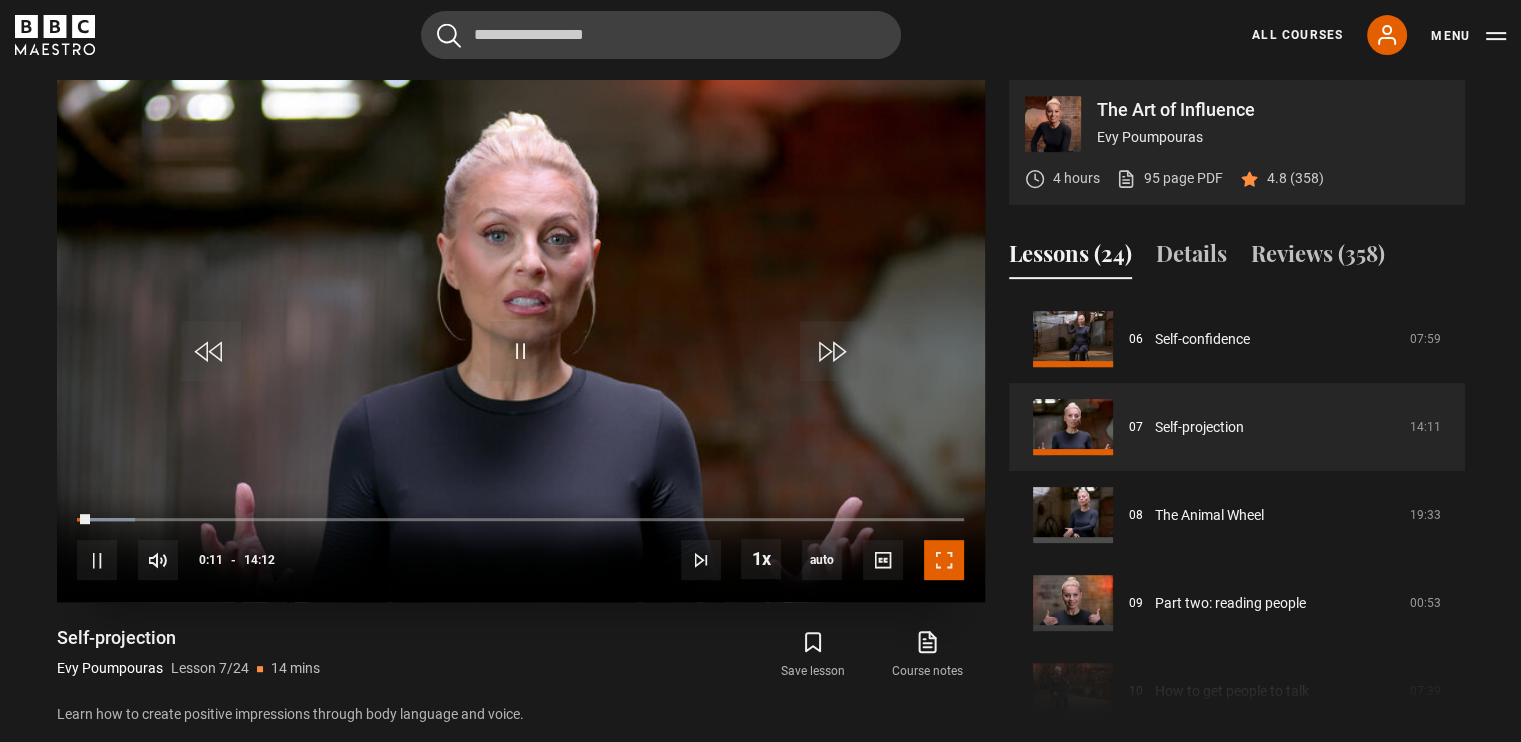 click at bounding box center [944, 560] 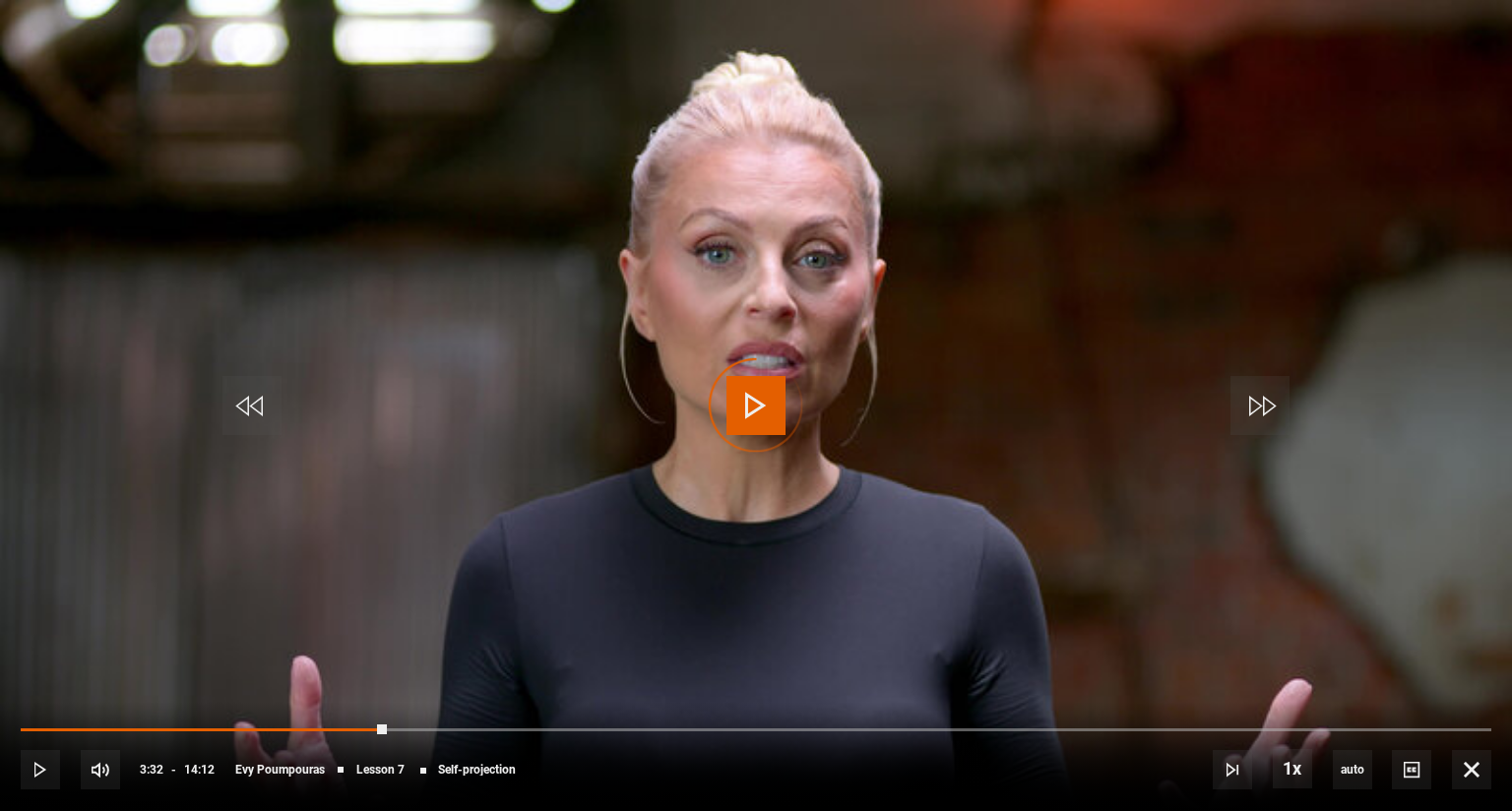 drag, startPoint x: 386, startPoint y: 724, endPoint x: 628, endPoint y: 810, distance: 256.82679 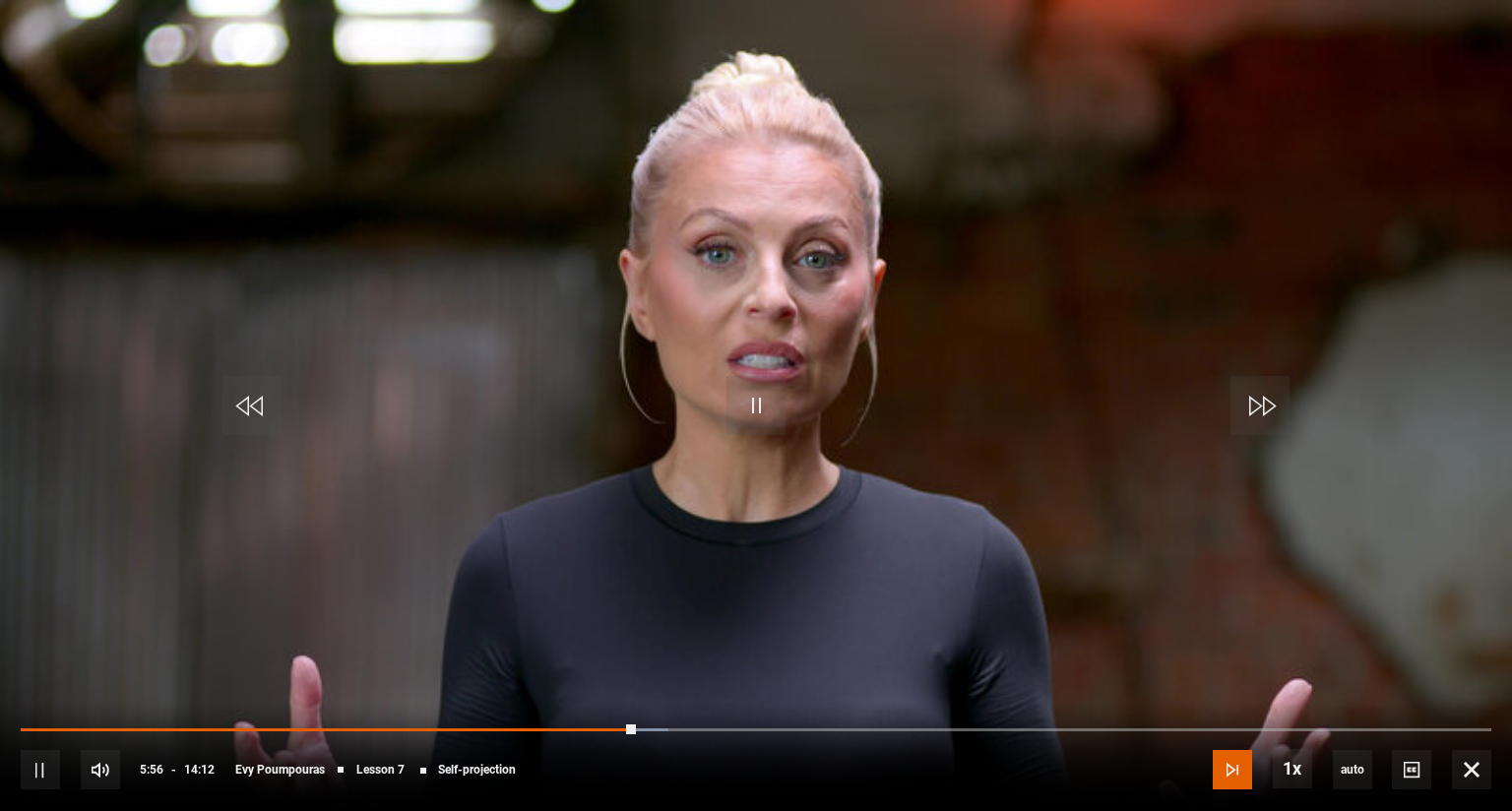 click at bounding box center (1232, 770) 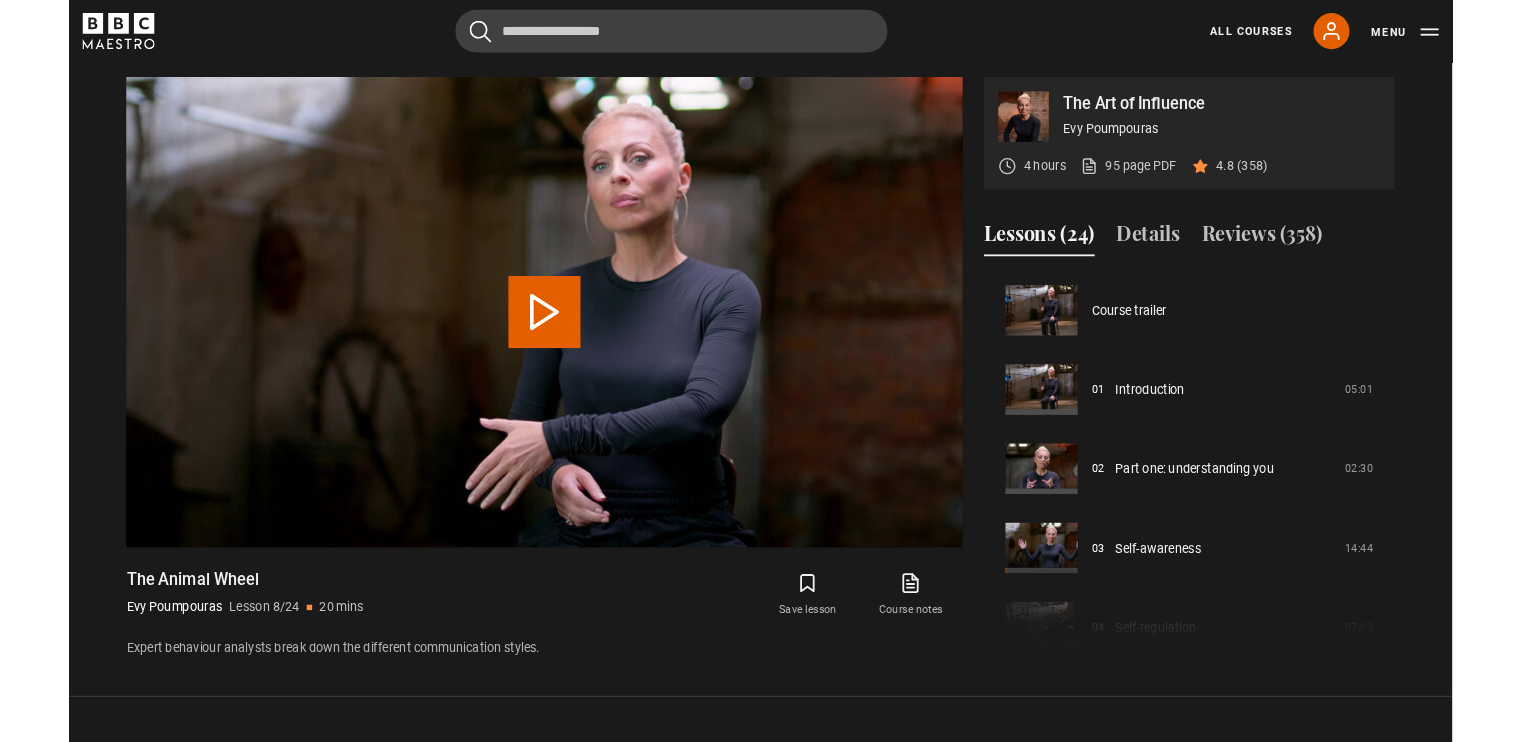scroll, scrollTop: 834, scrollLeft: 0, axis: vertical 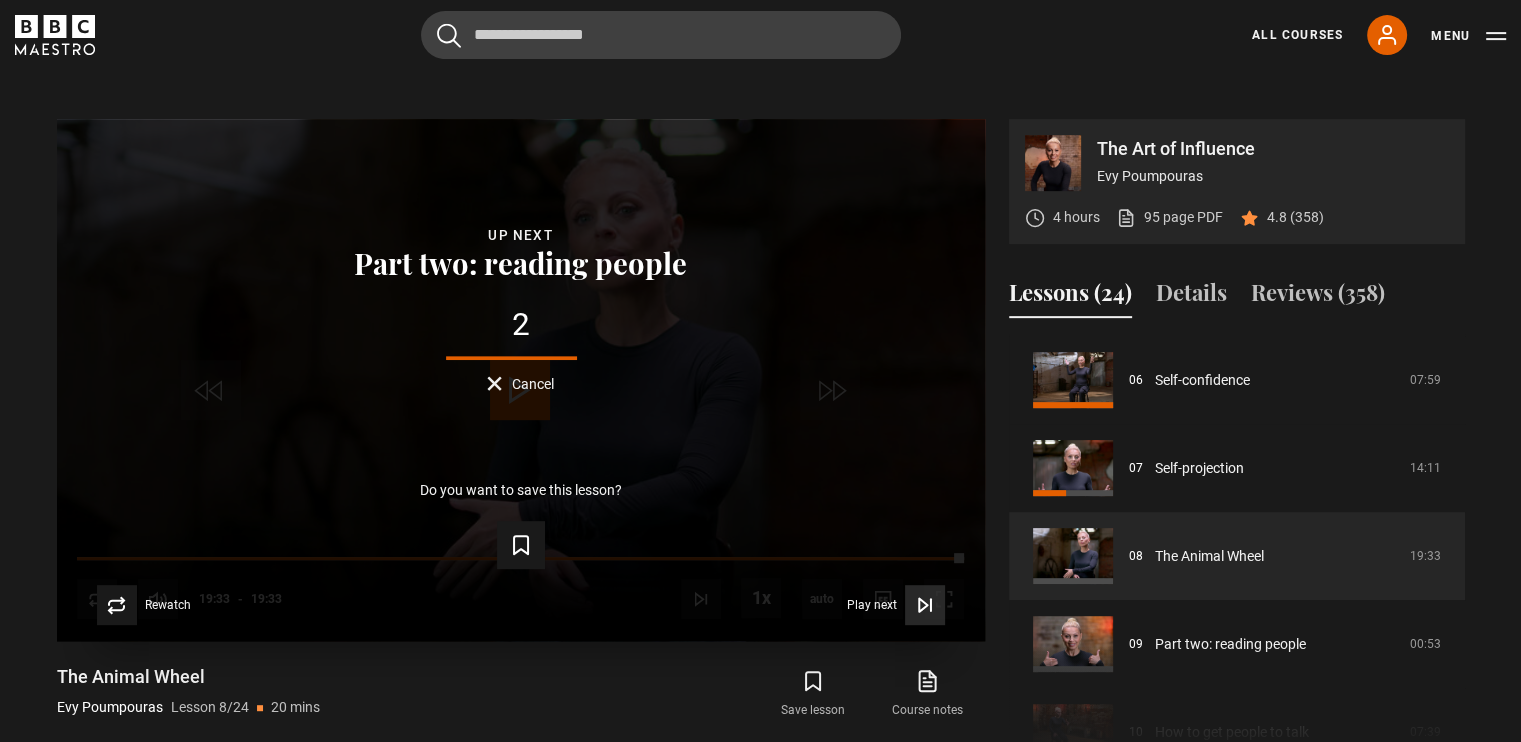 click 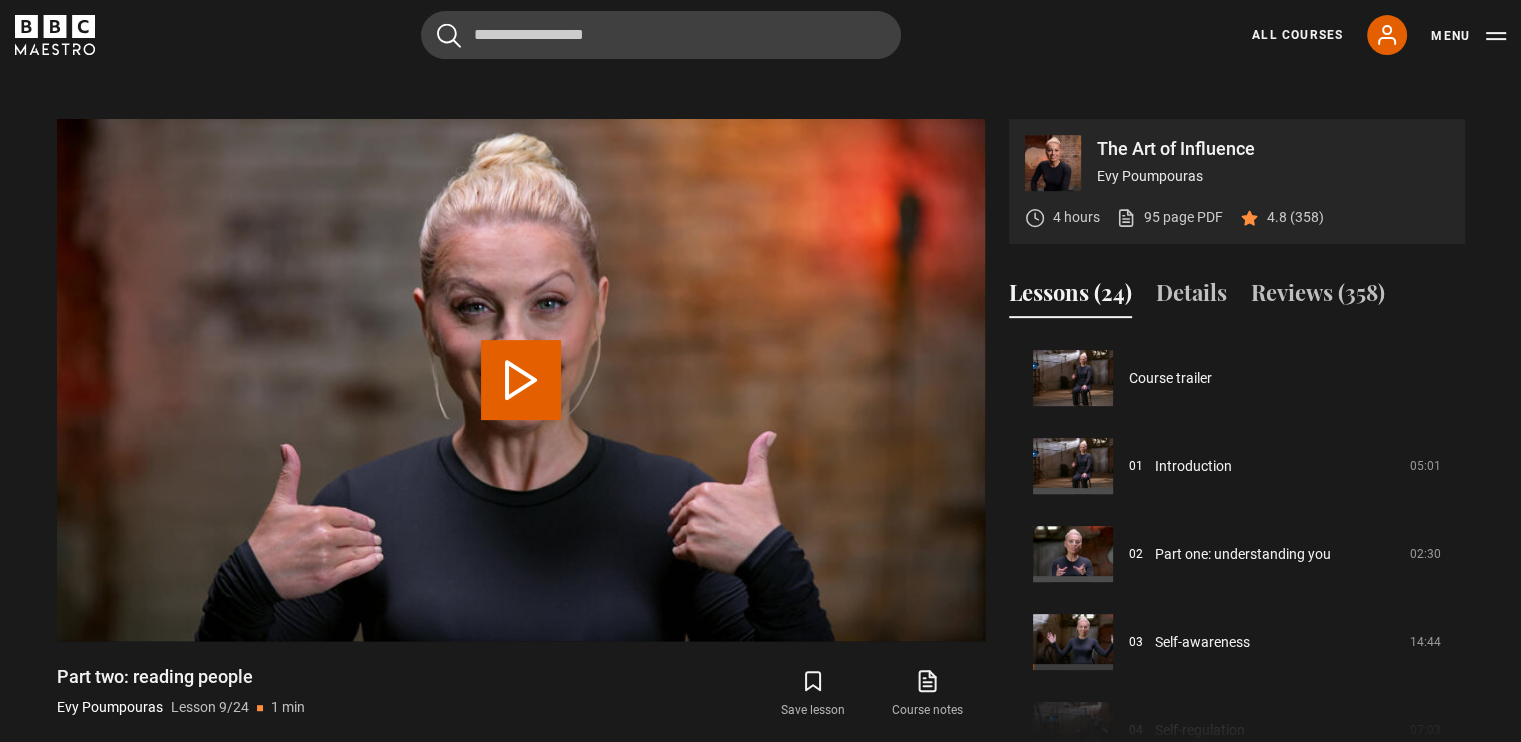 scroll, scrollTop: 828, scrollLeft: 0, axis: vertical 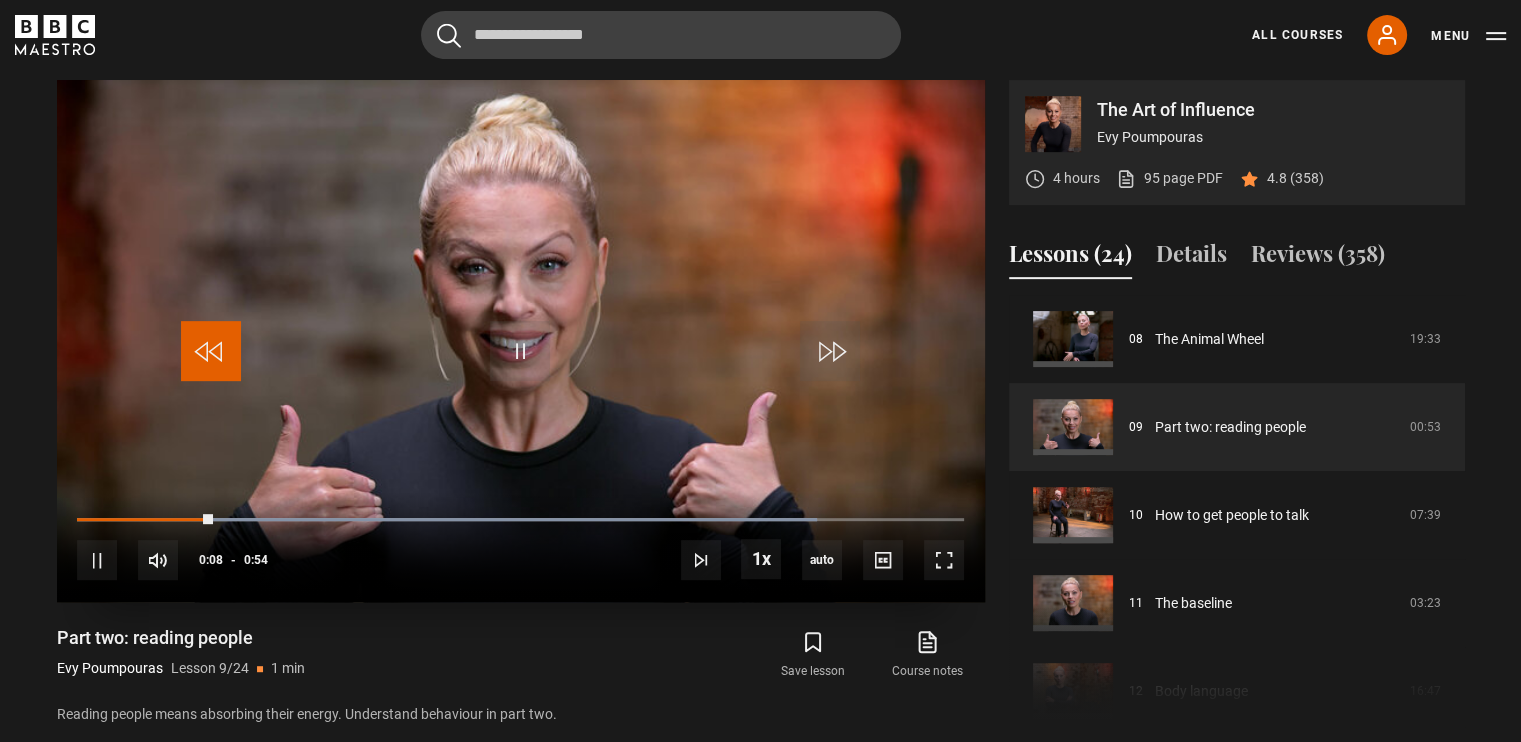 click at bounding box center [211, 351] 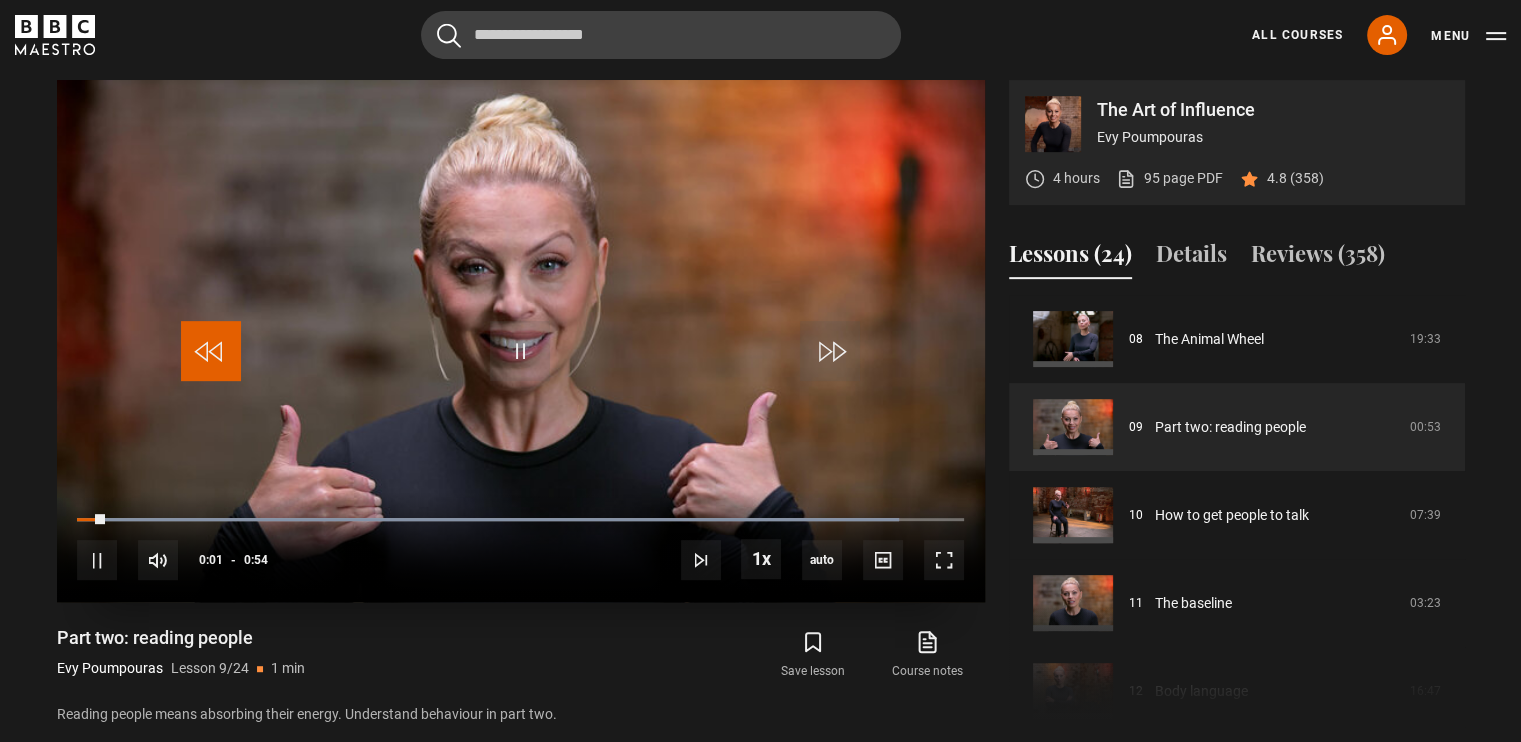 click at bounding box center (211, 351) 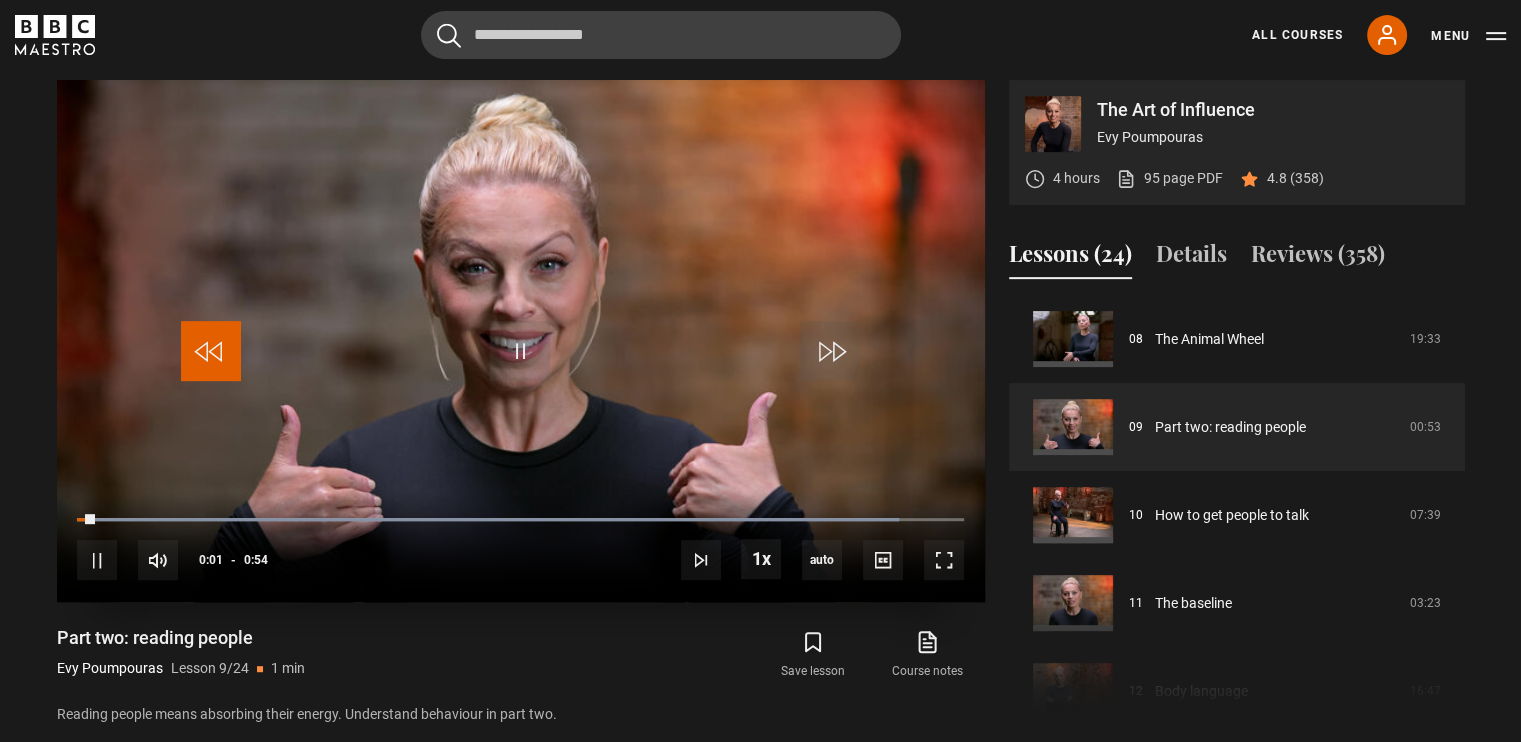 click at bounding box center (211, 351) 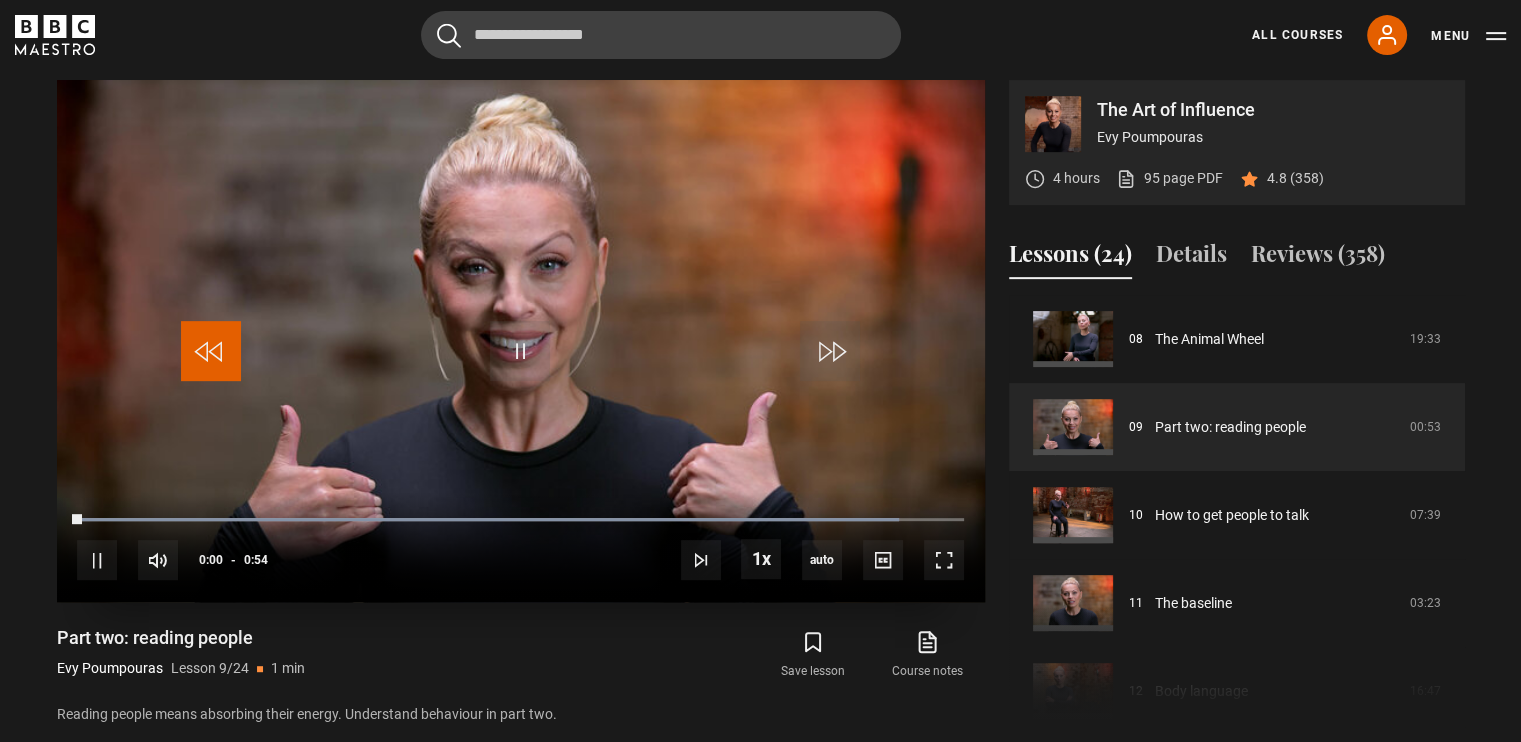 click at bounding box center (211, 351) 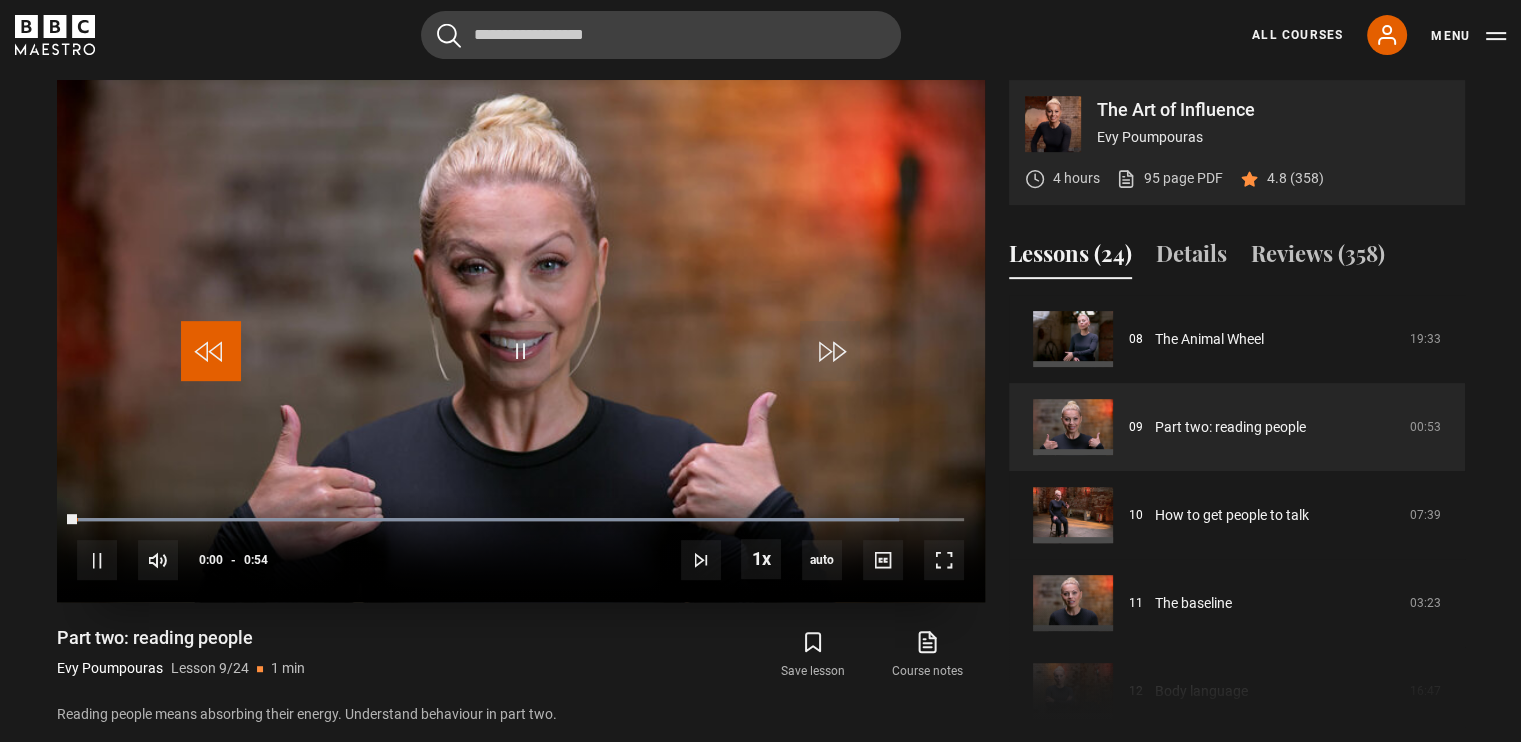 click at bounding box center (211, 351) 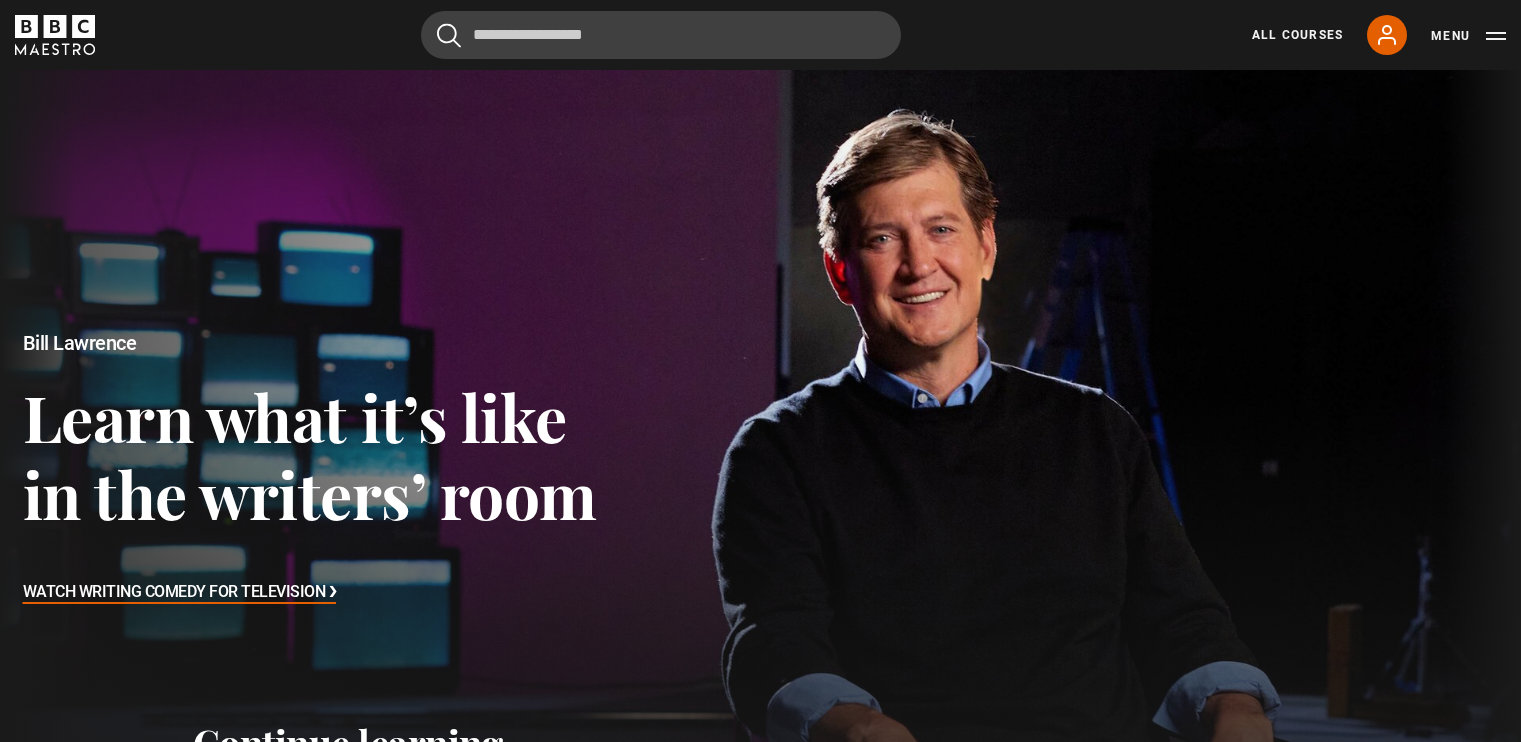 scroll, scrollTop: 448, scrollLeft: 0, axis: vertical 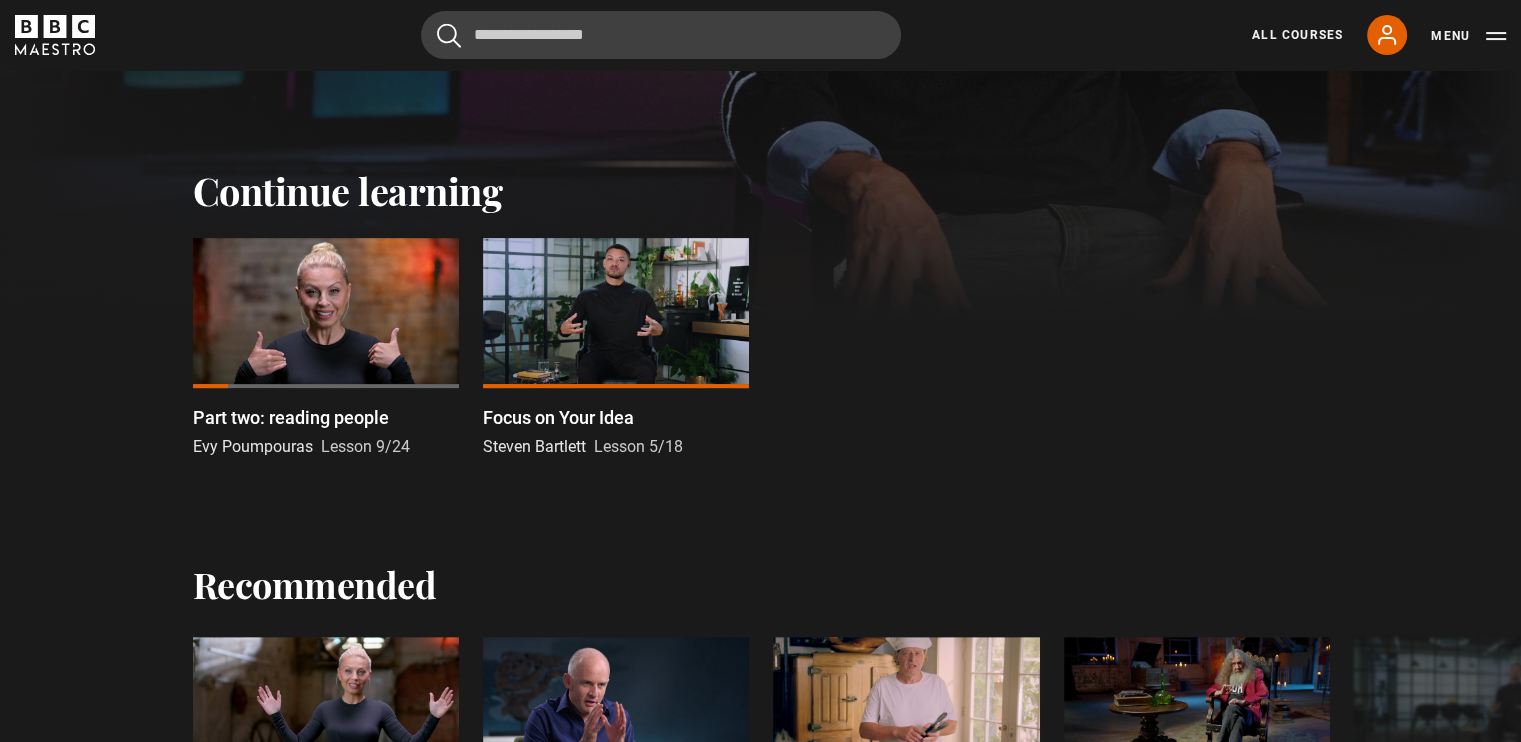click at bounding box center (326, 313) 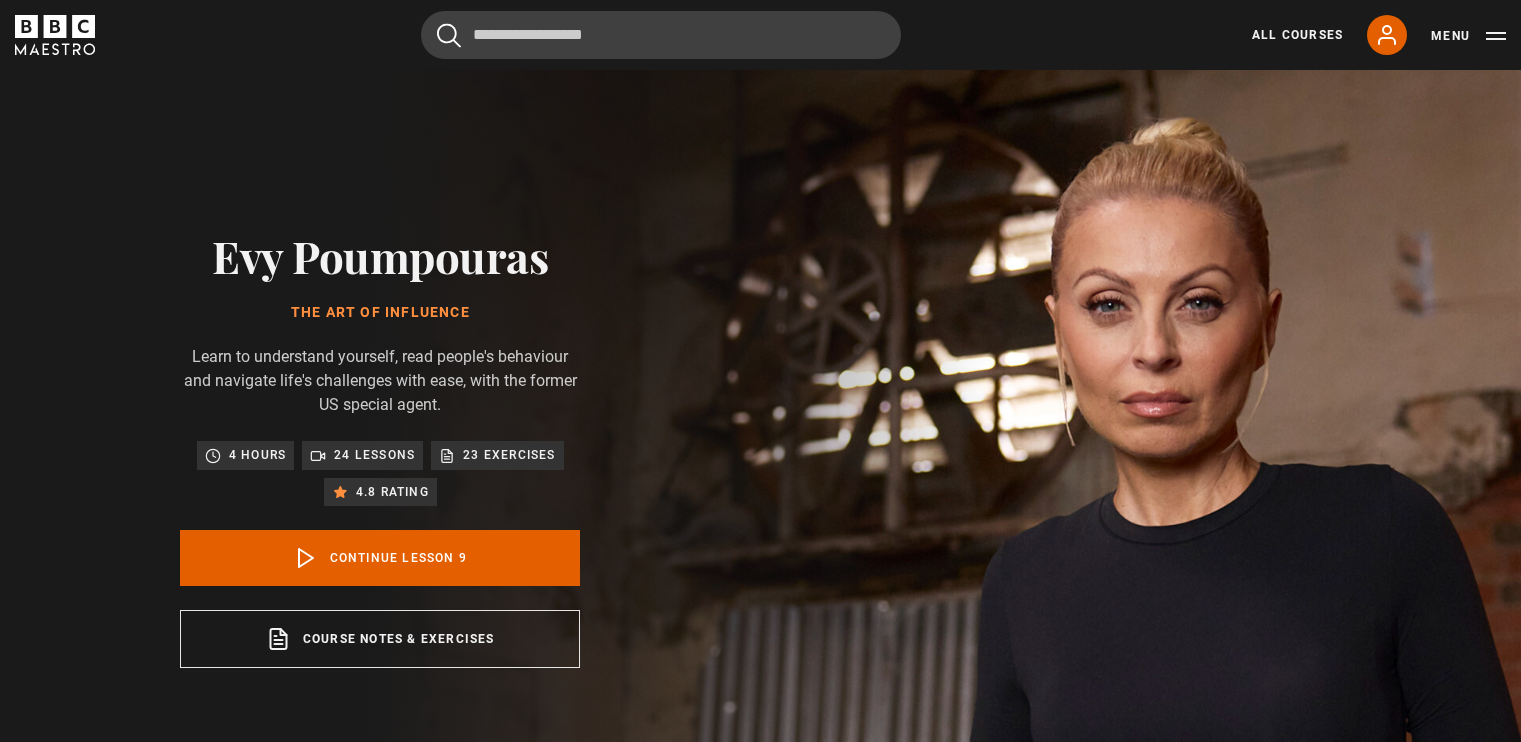 scroll, scrollTop: 828, scrollLeft: 0, axis: vertical 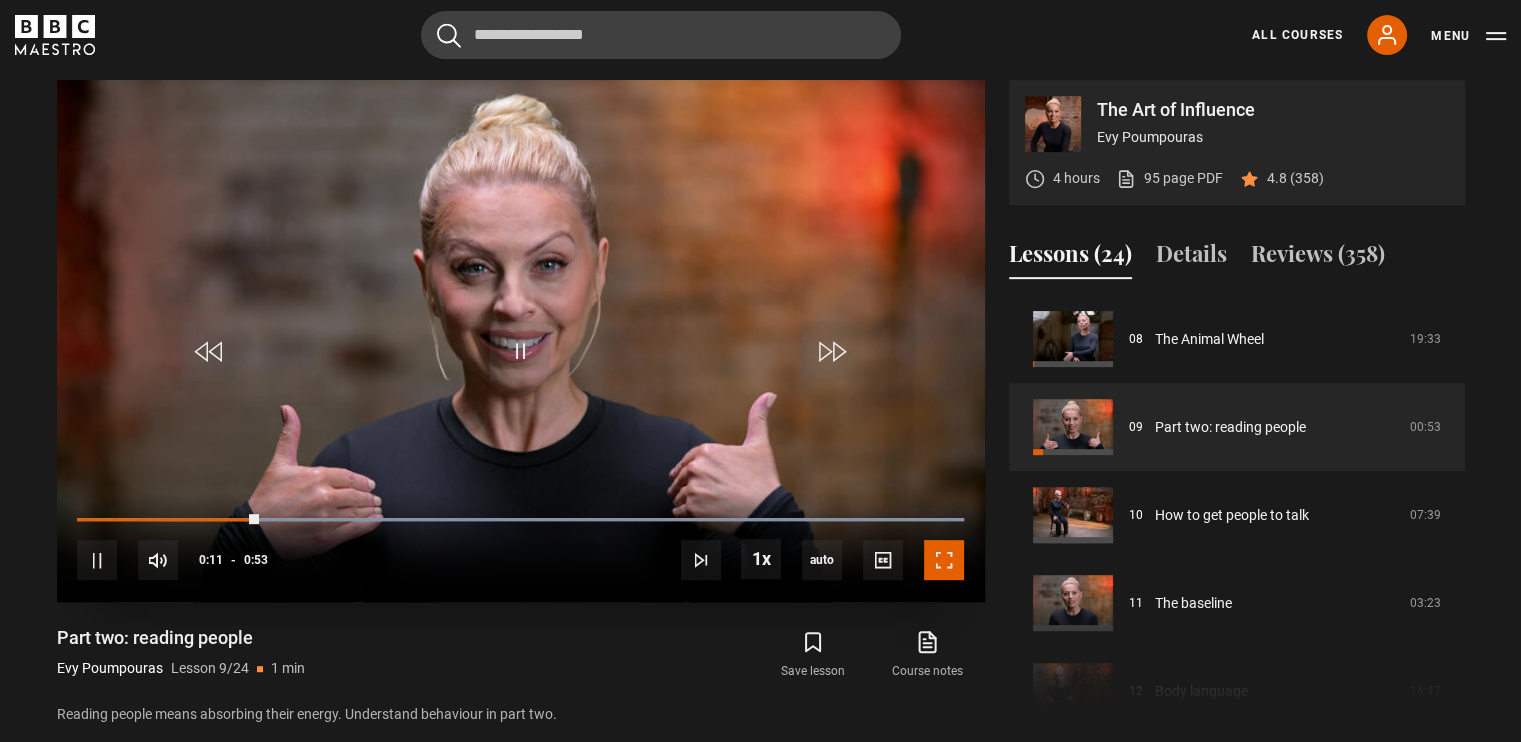 click at bounding box center (944, 560) 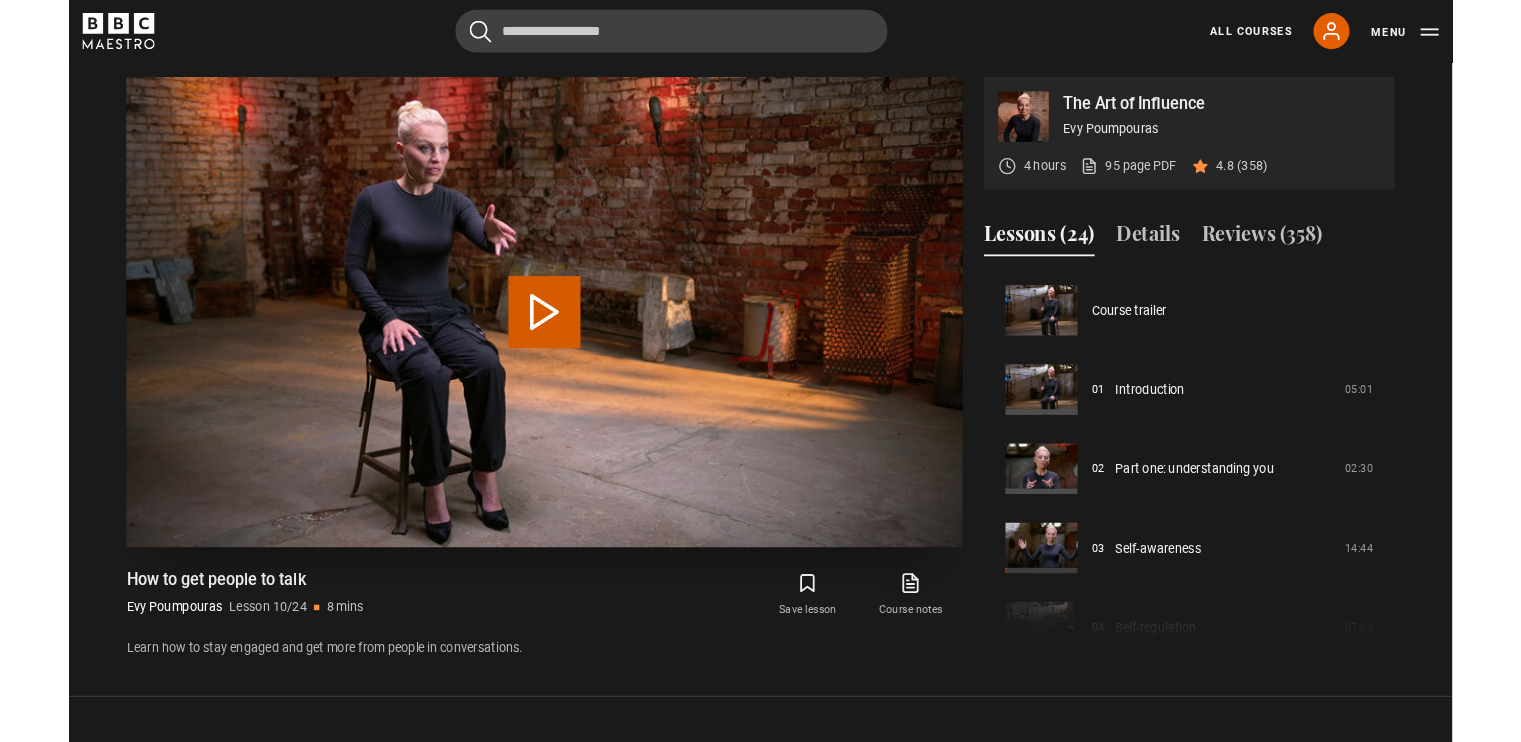 scroll, scrollTop: 834, scrollLeft: 0, axis: vertical 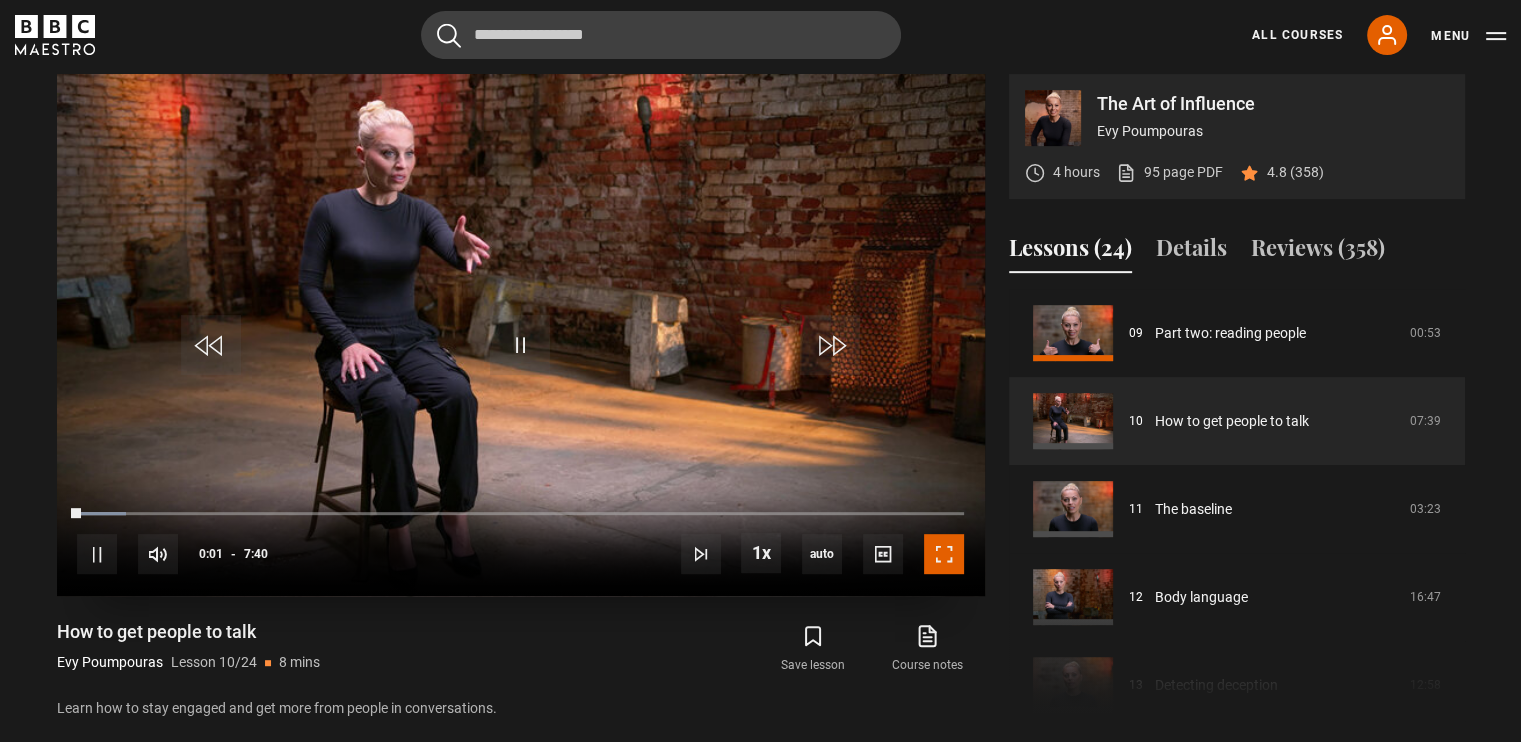 click at bounding box center [944, 554] 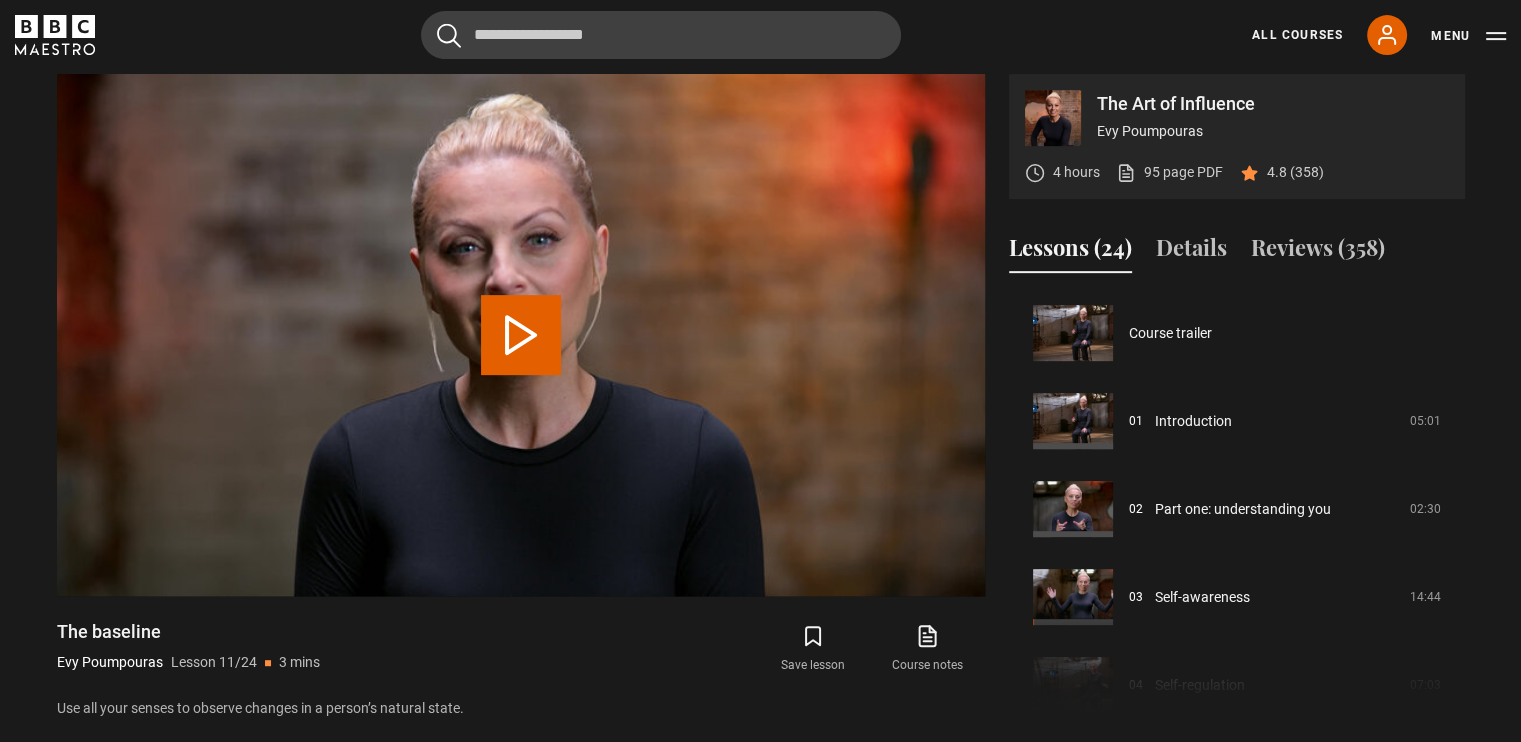 scroll, scrollTop: 880, scrollLeft: 0, axis: vertical 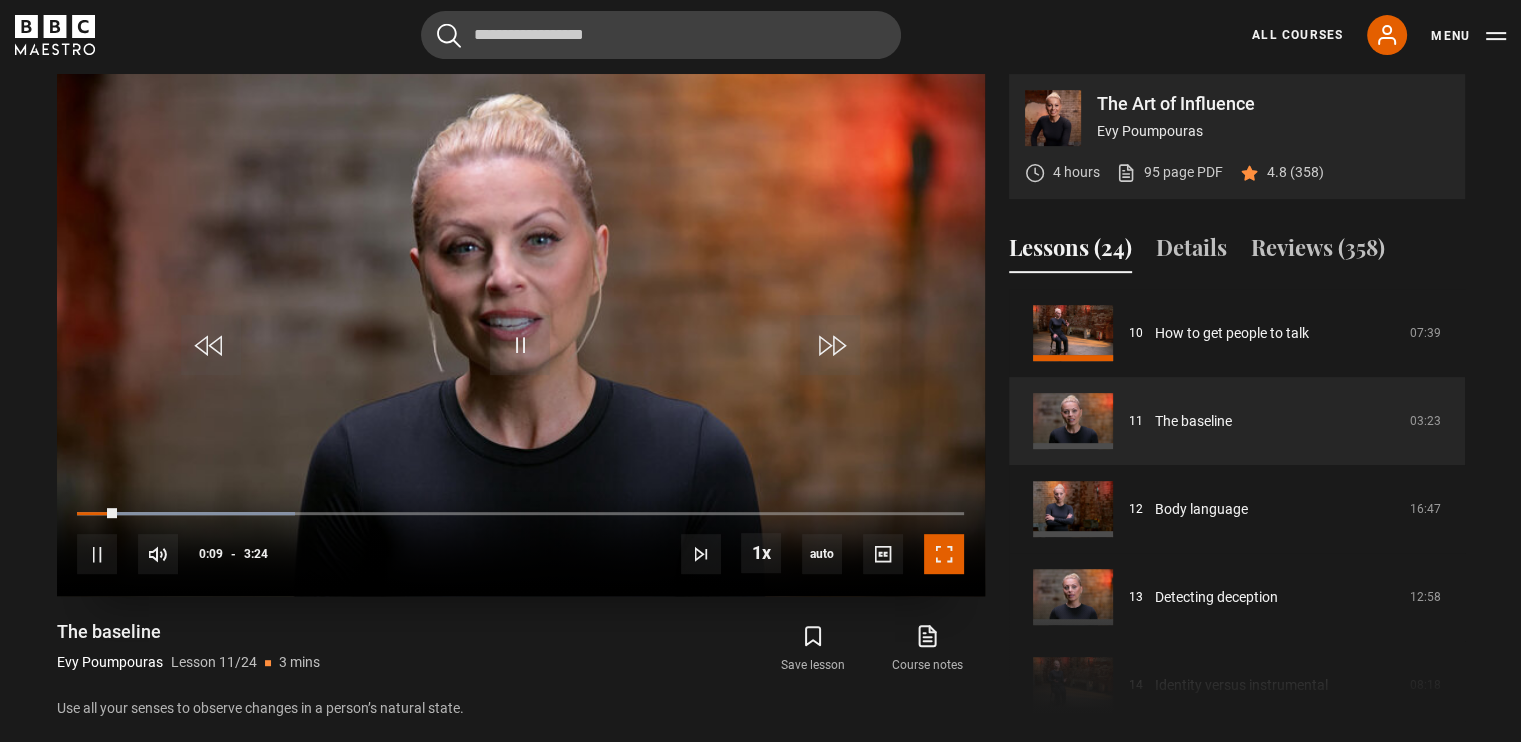 click at bounding box center [944, 554] 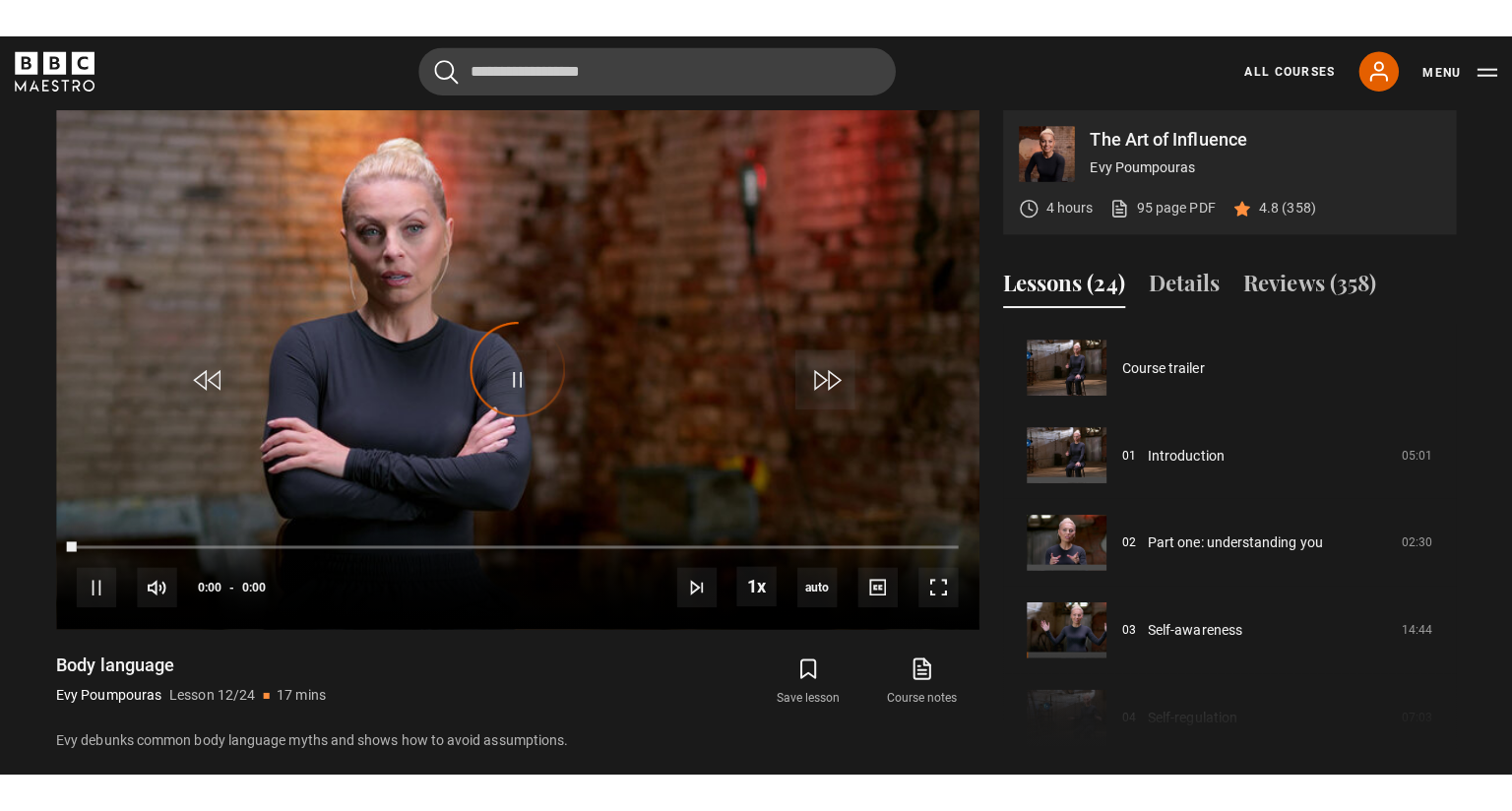 scroll, scrollTop: 953, scrollLeft: 0, axis: vertical 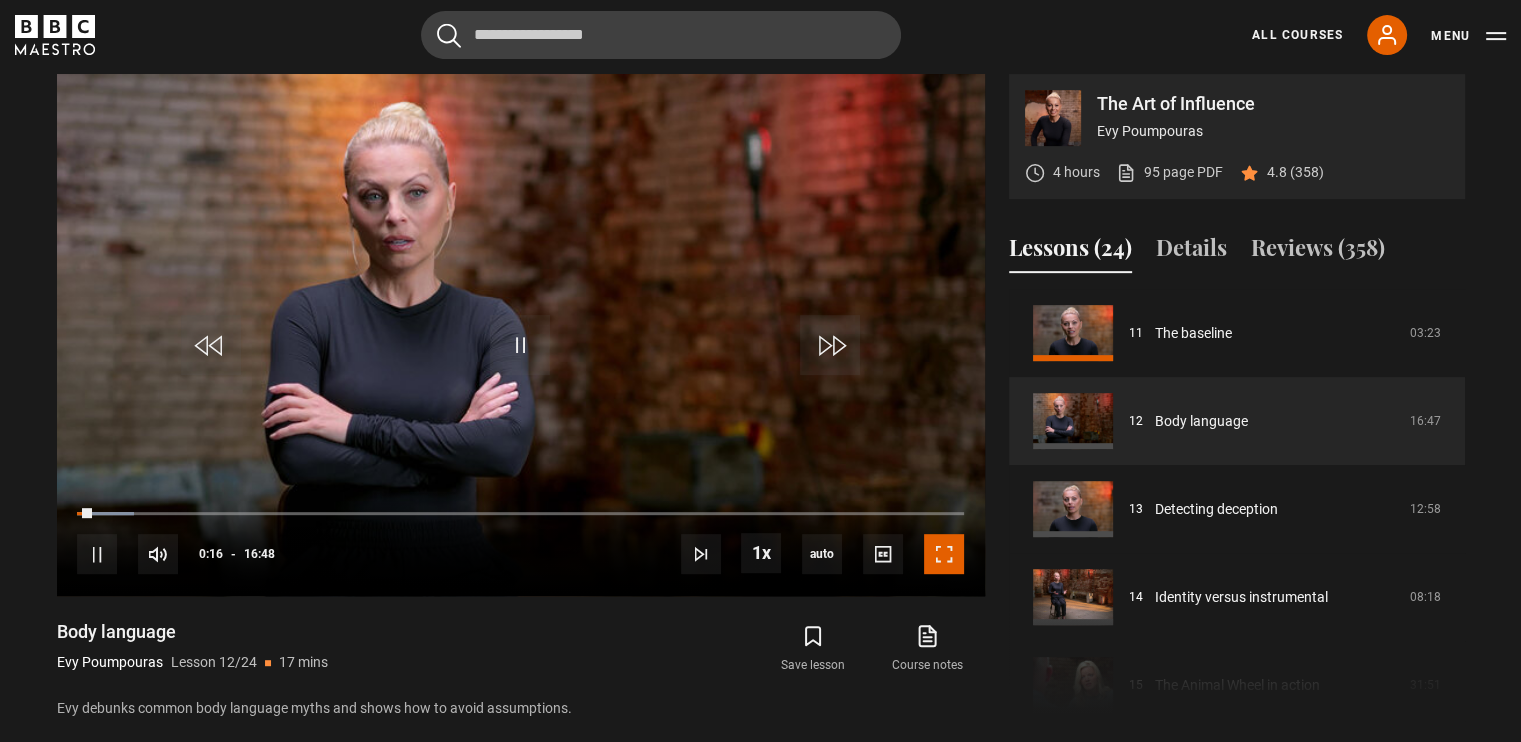 click at bounding box center [944, 554] 